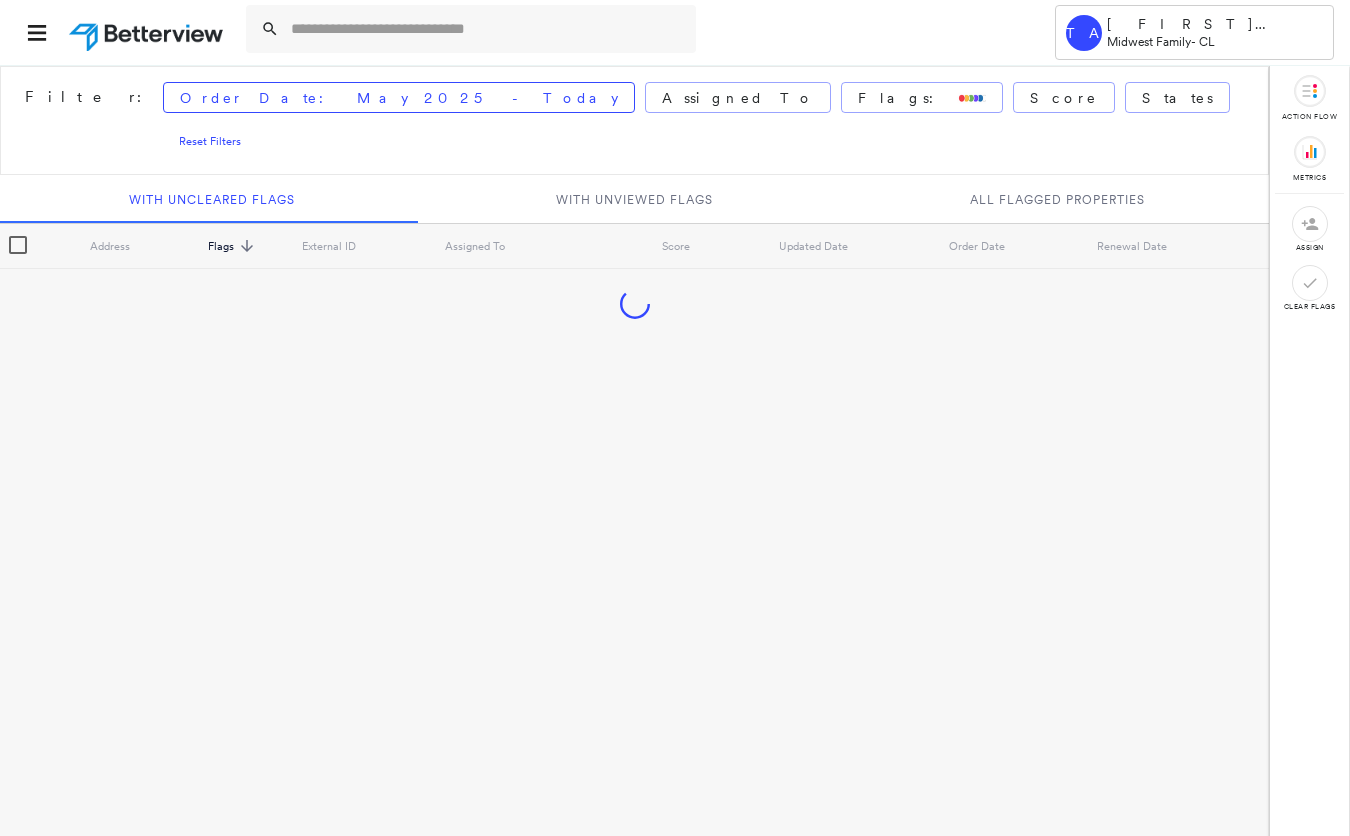 scroll, scrollTop: 0, scrollLeft: 0, axis: both 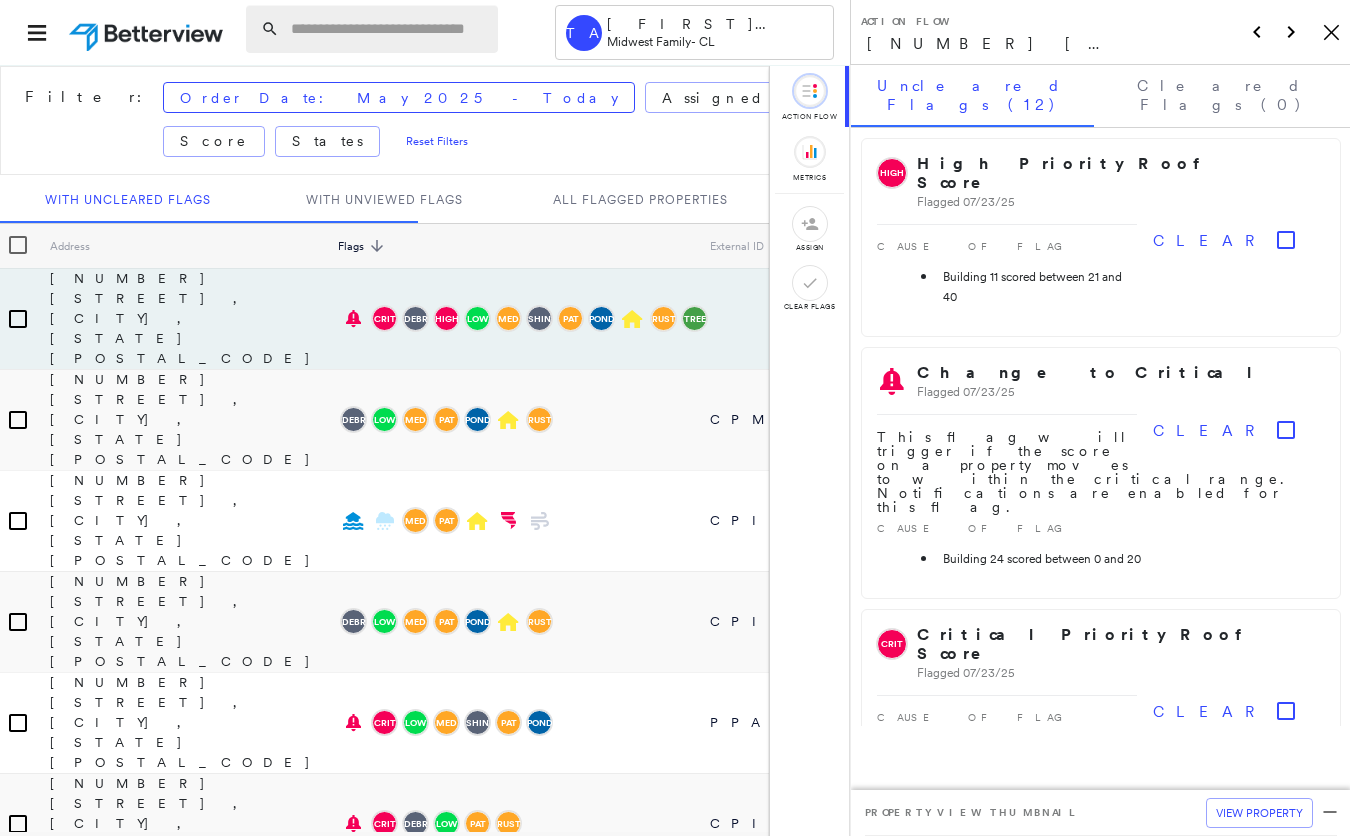 click at bounding box center [388, 29] 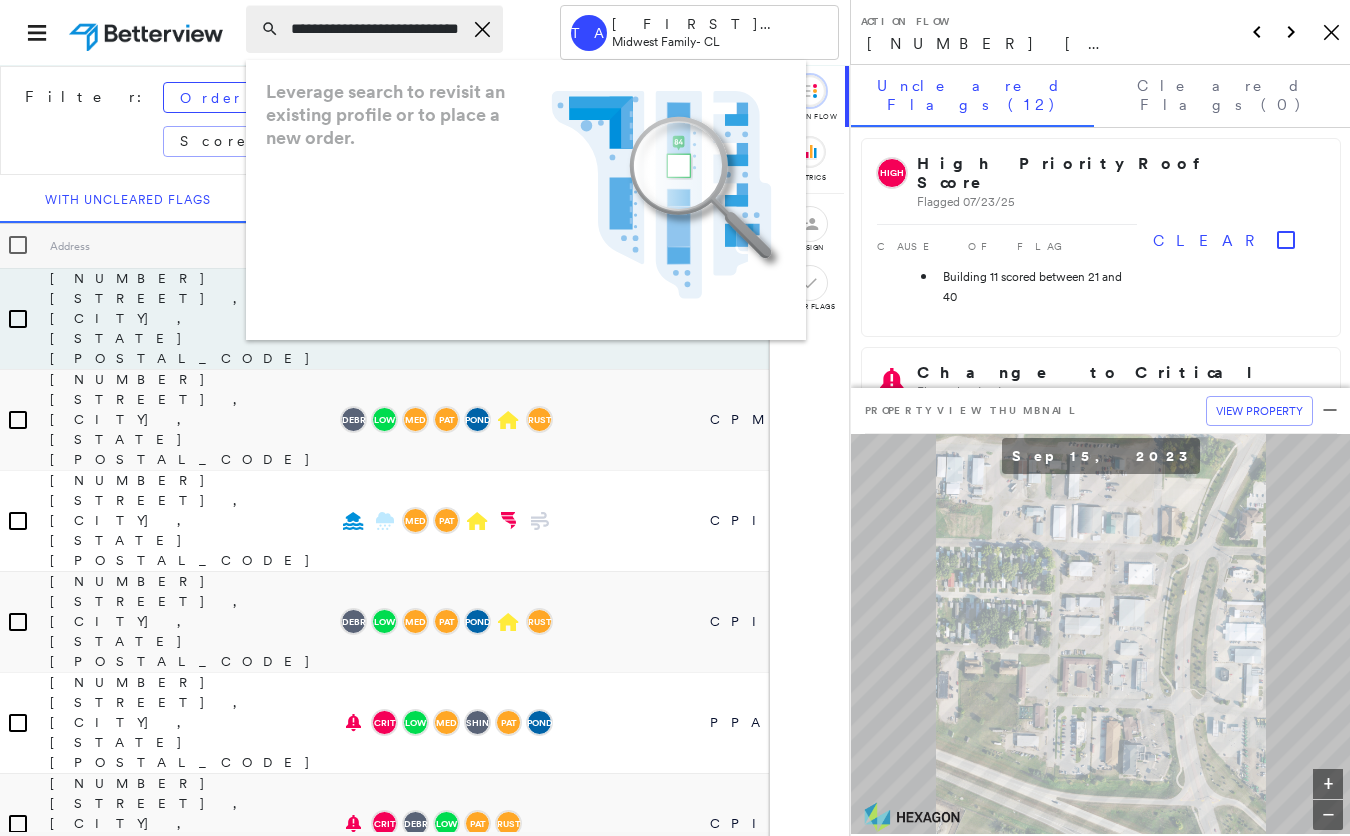 scroll, scrollTop: 0, scrollLeft: 11, axis: horizontal 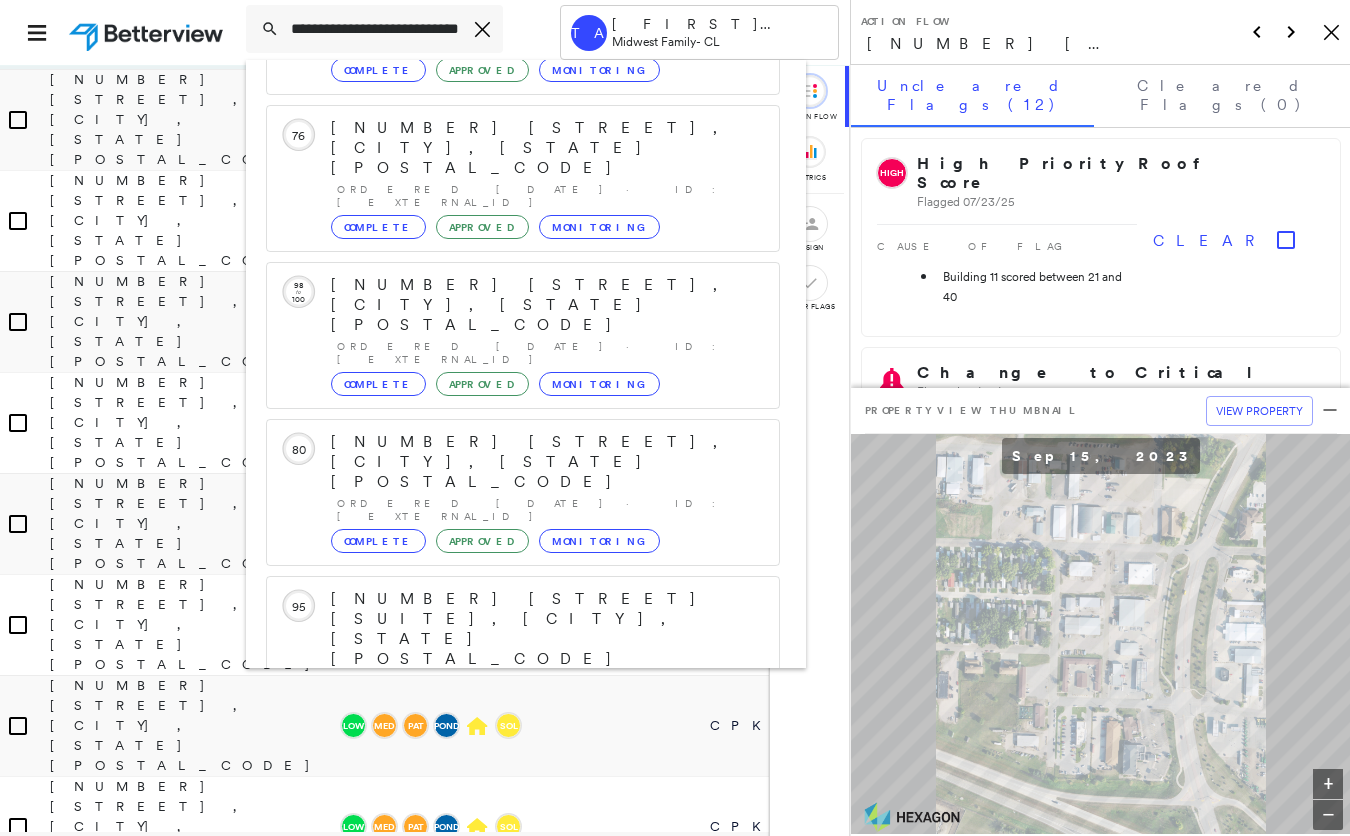 click 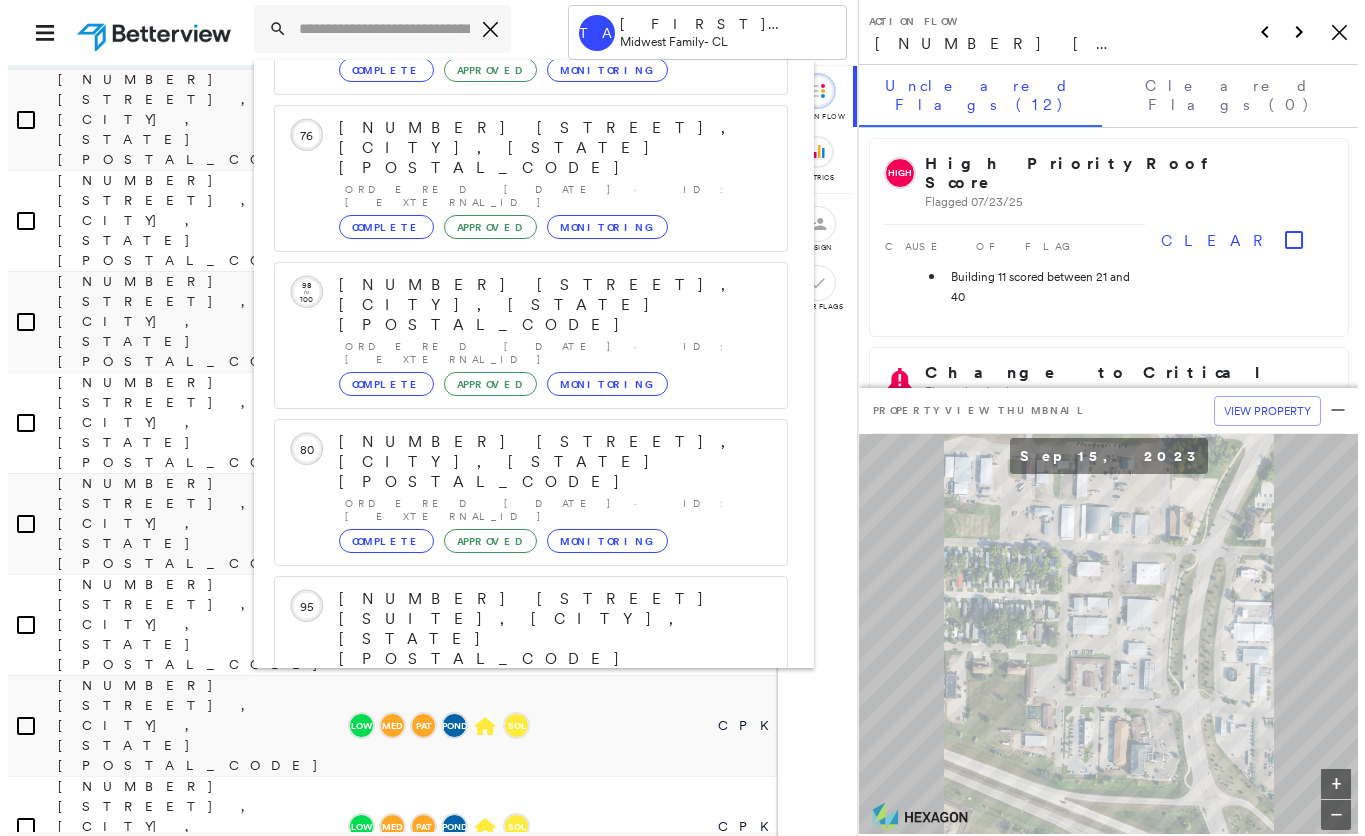 scroll, scrollTop: 0, scrollLeft: 0, axis: both 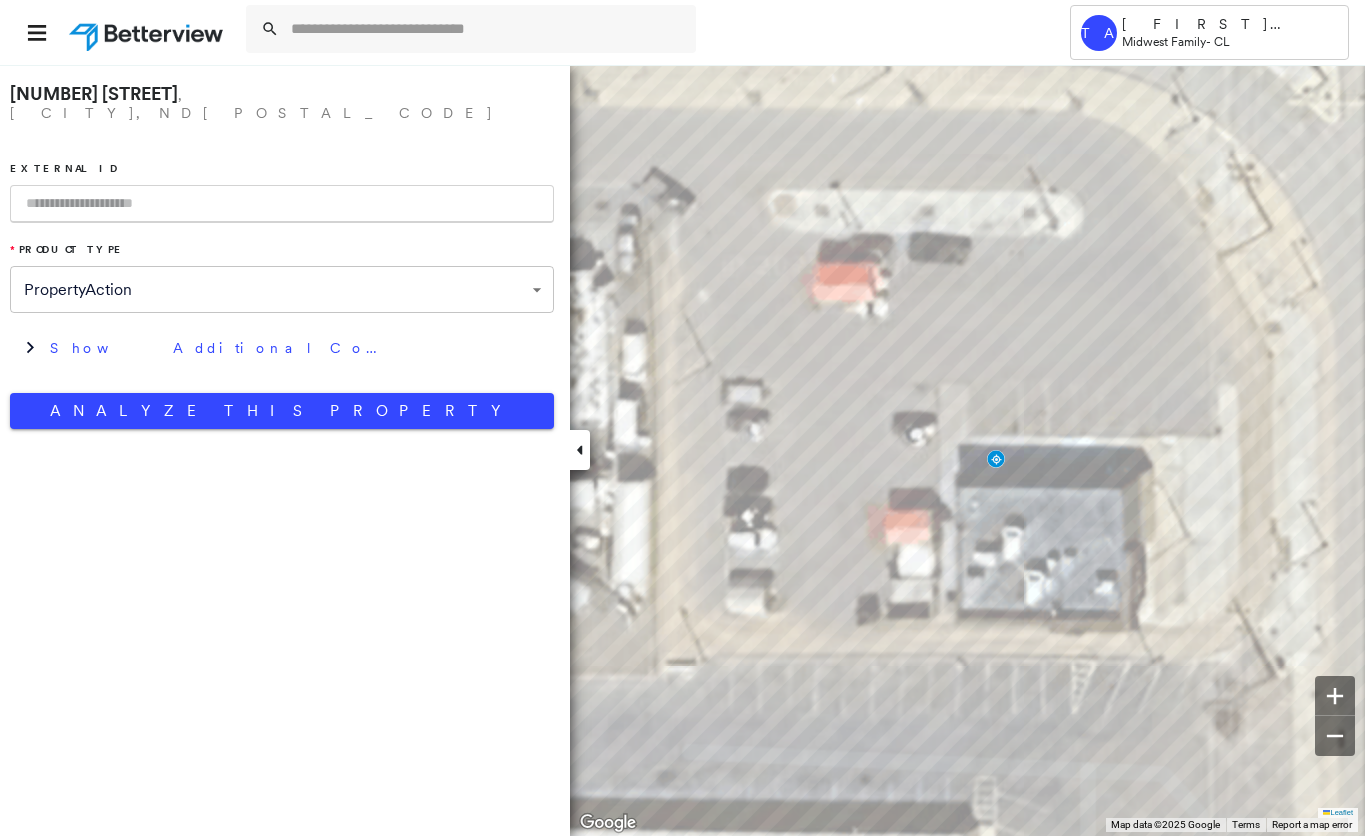 click at bounding box center [282, 204] 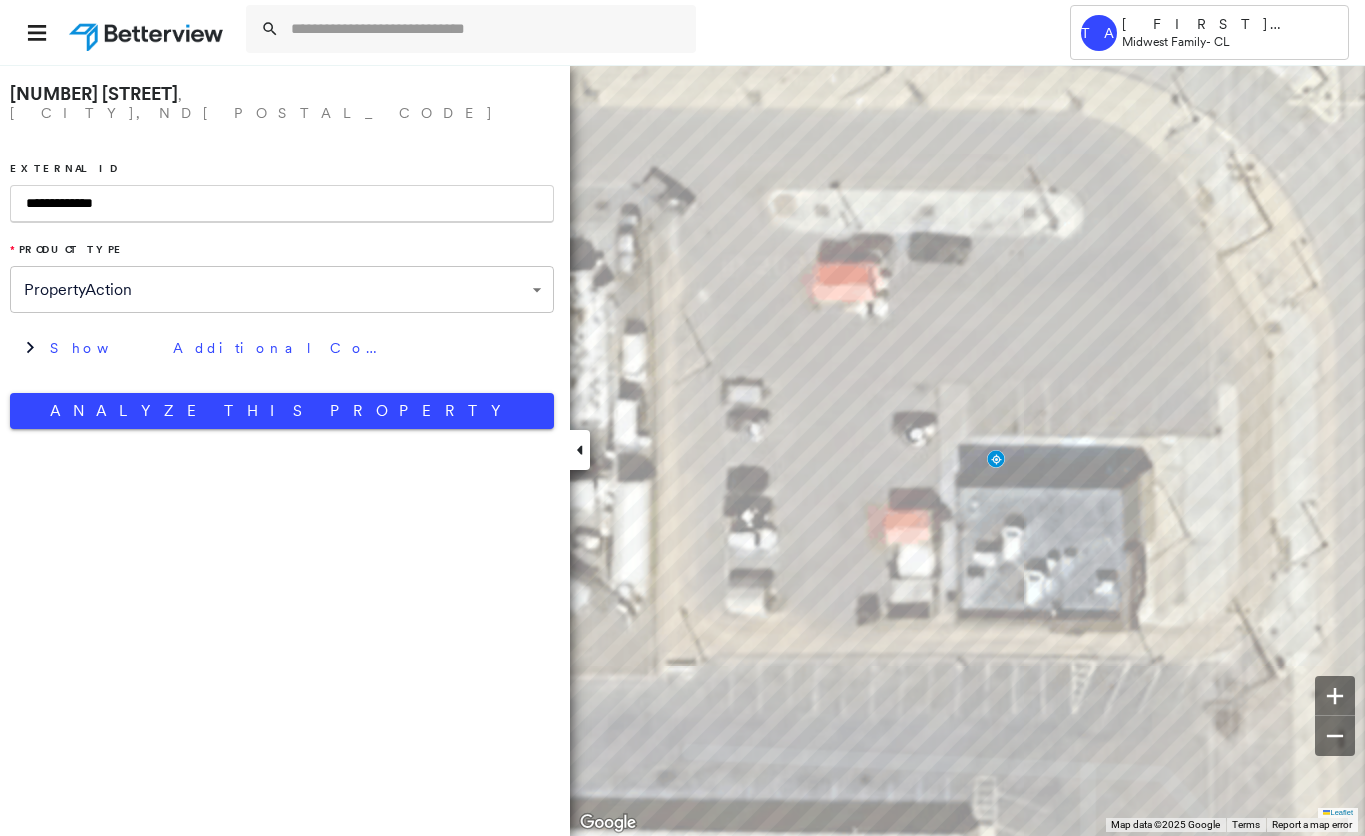 type on "**********" 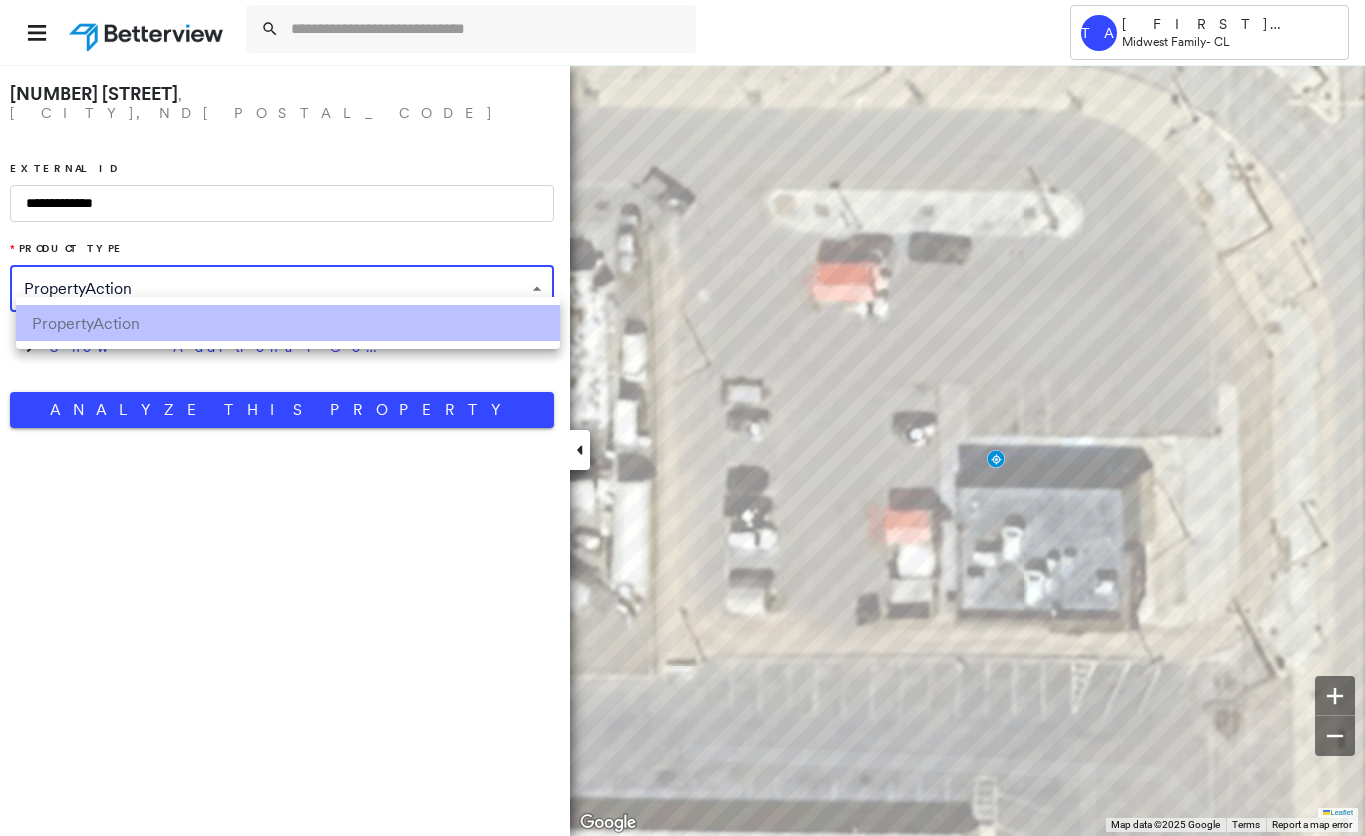 click on "**********" at bounding box center [682, 418] 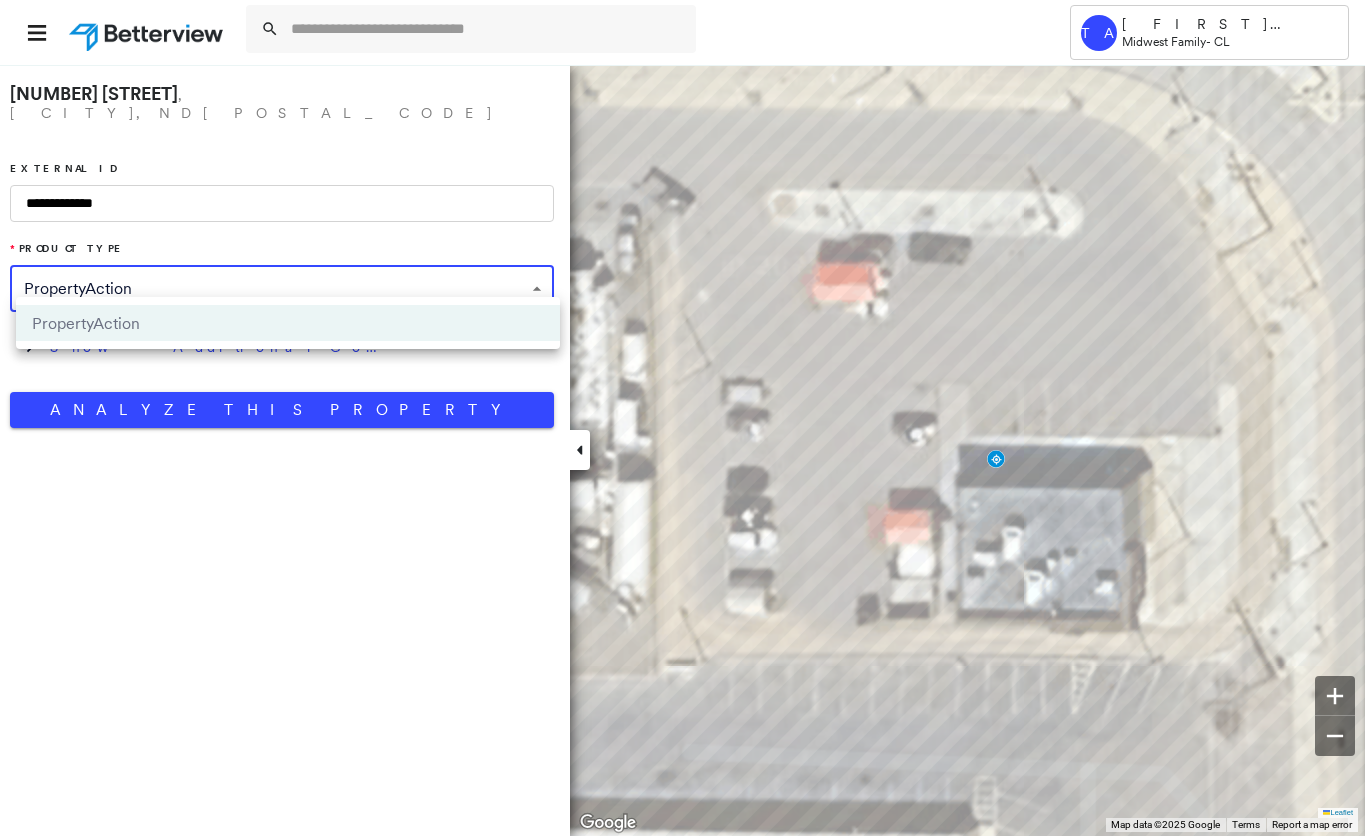 click at bounding box center [682, 418] 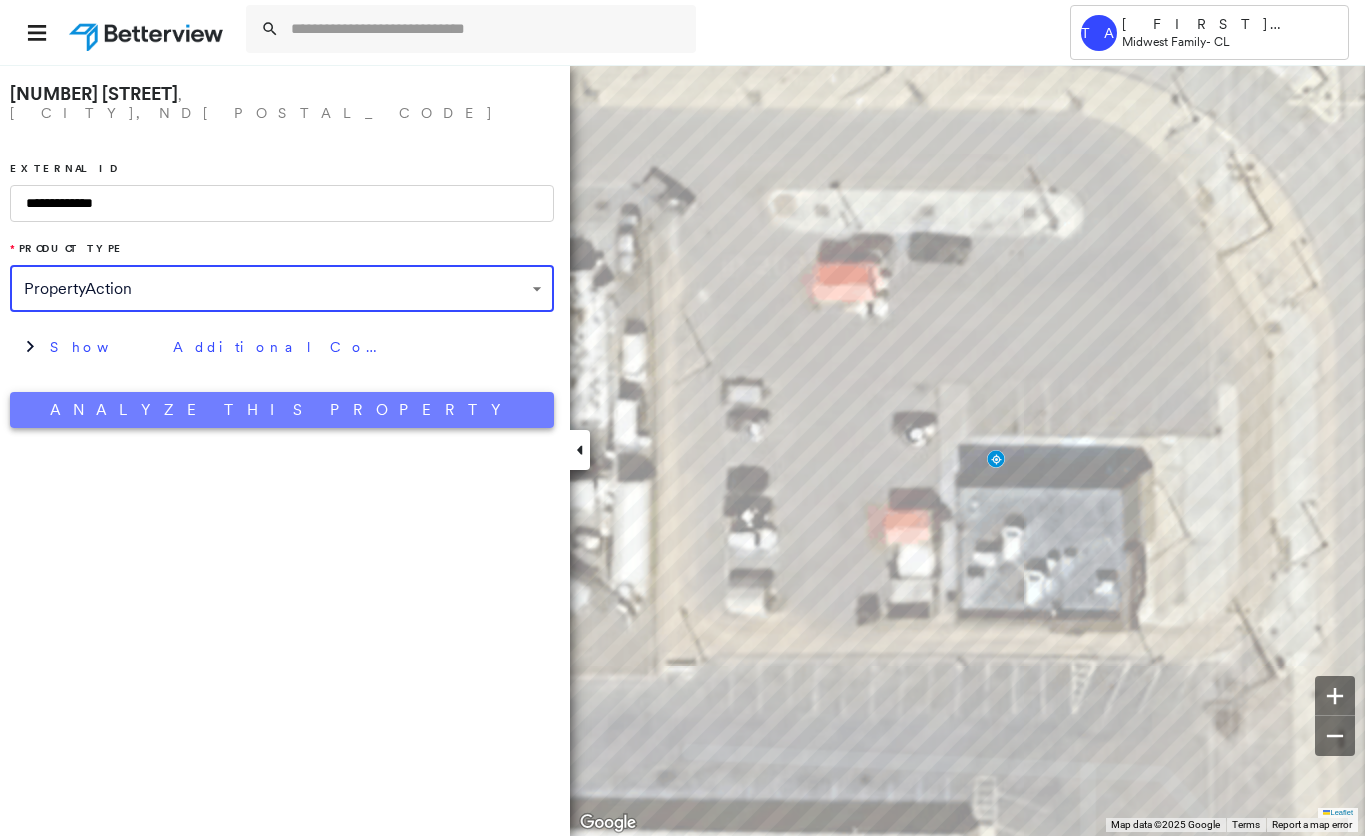 click on "Analyze This Property" at bounding box center (282, 410) 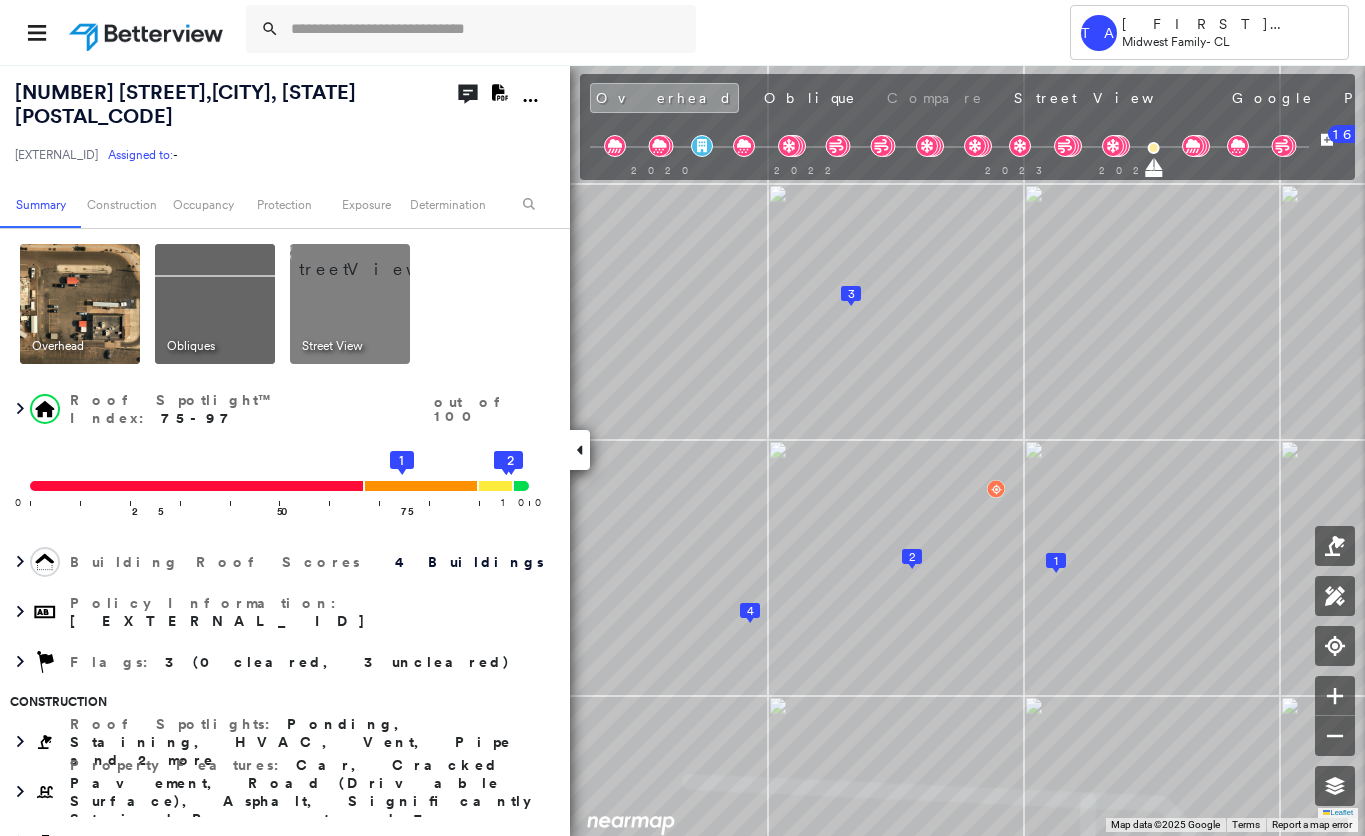 click 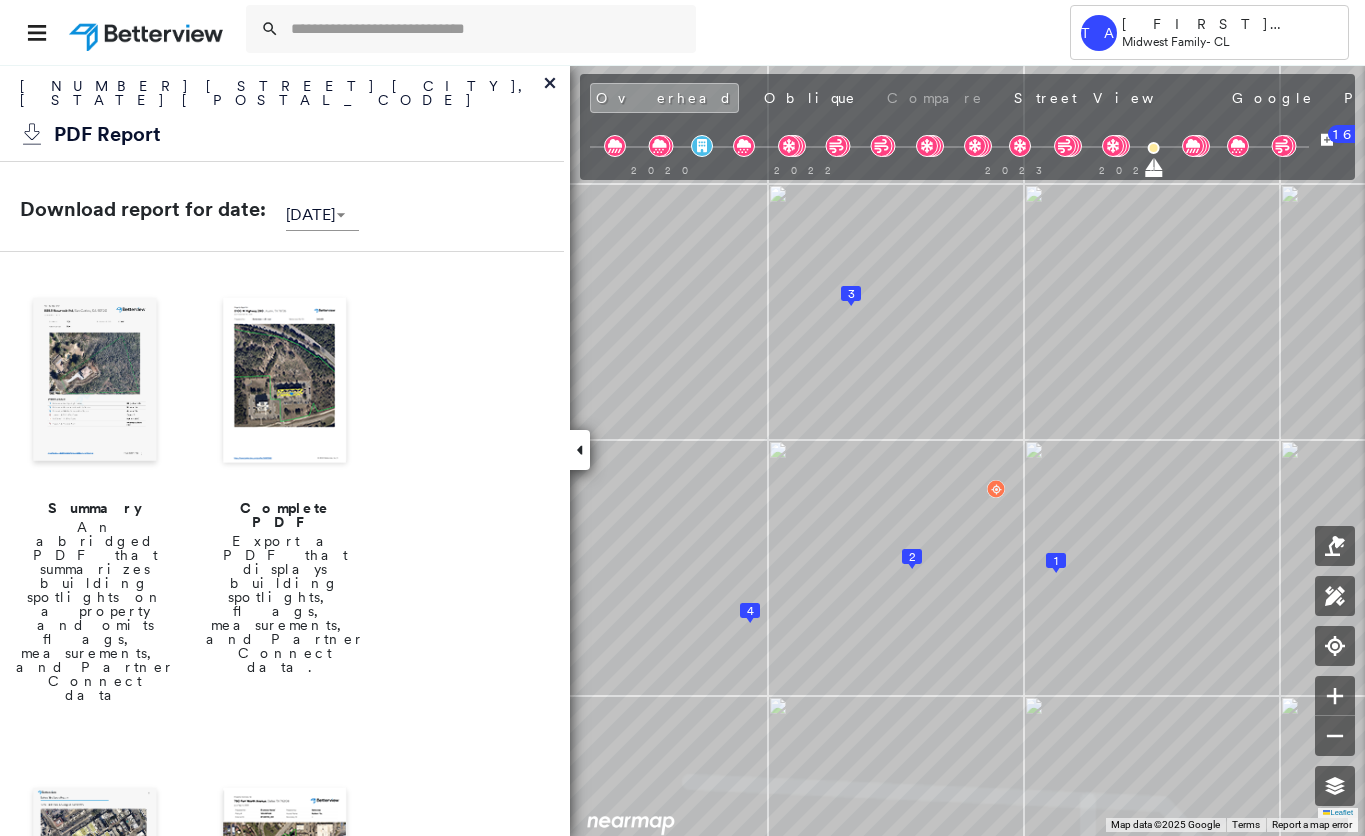 click on "Export a PDF that displays building spotlights, flags, measurements, and Partner Connect data." at bounding box center (285, 604) 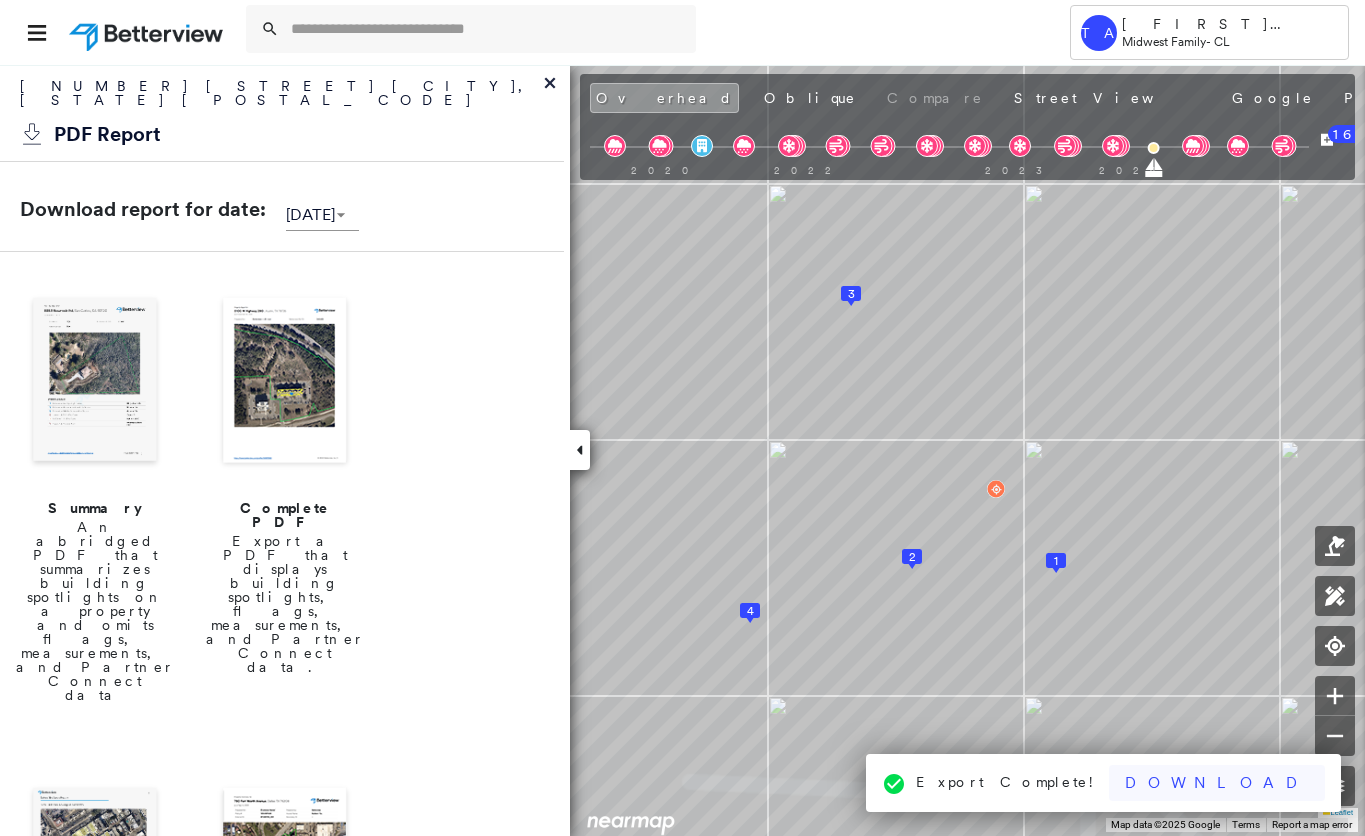 click on "Download" at bounding box center (1217, 783) 